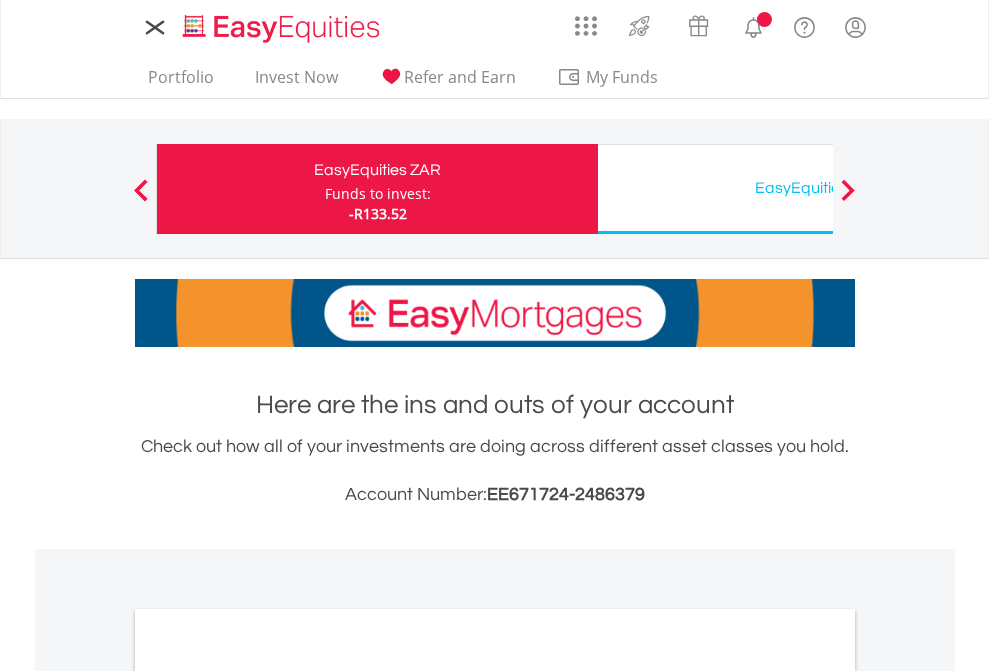 scroll, scrollTop: 0, scrollLeft: 0, axis: both 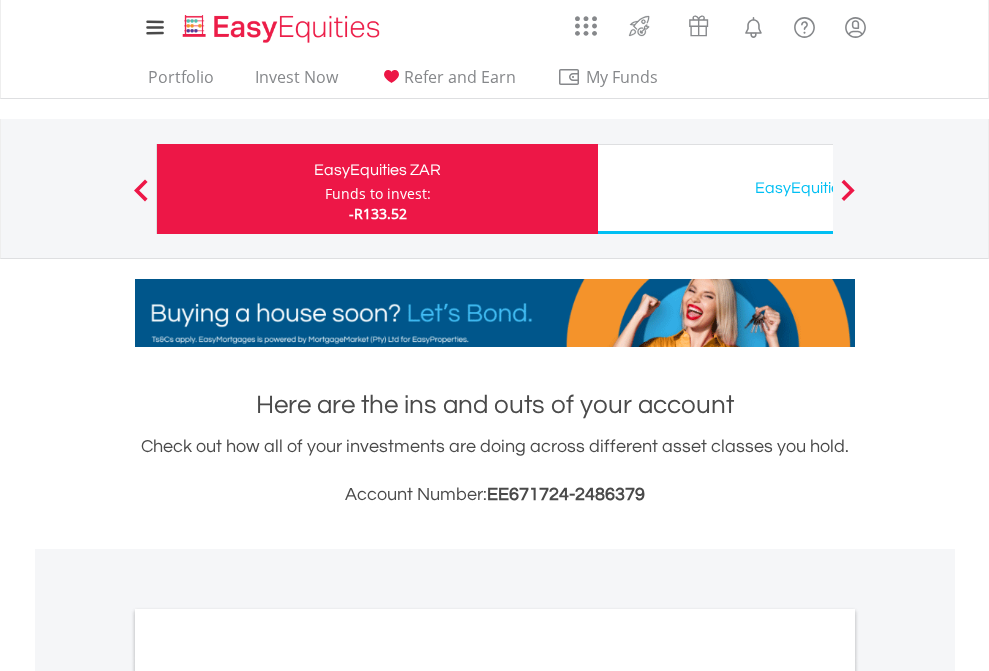 click on "Funds to invest:" at bounding box center [378, 194] 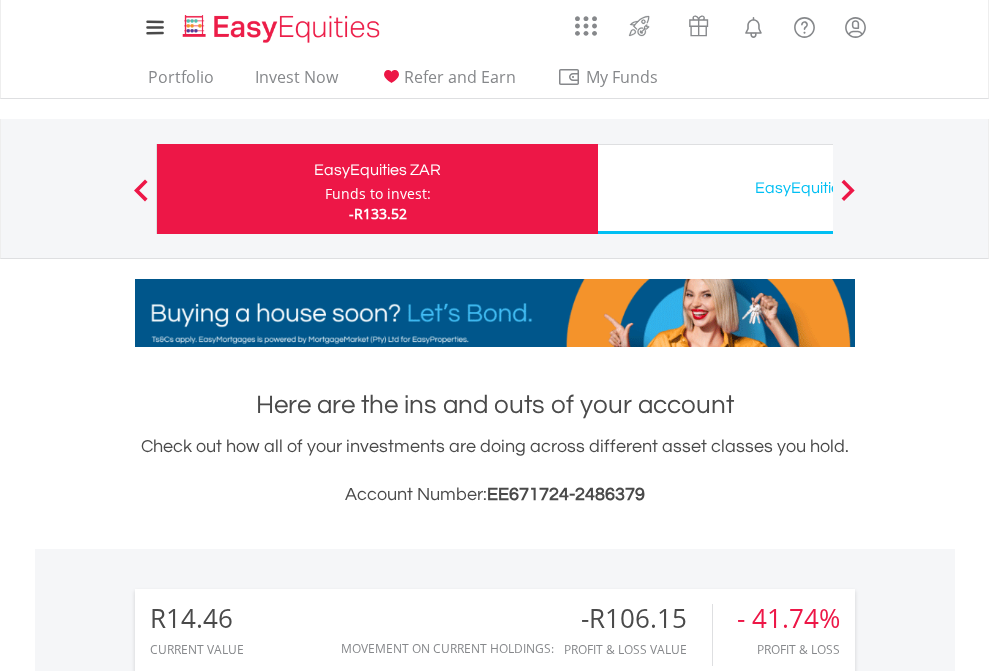 scroll, scrollTop: 999808, scrollLeft: 999687, axis: both 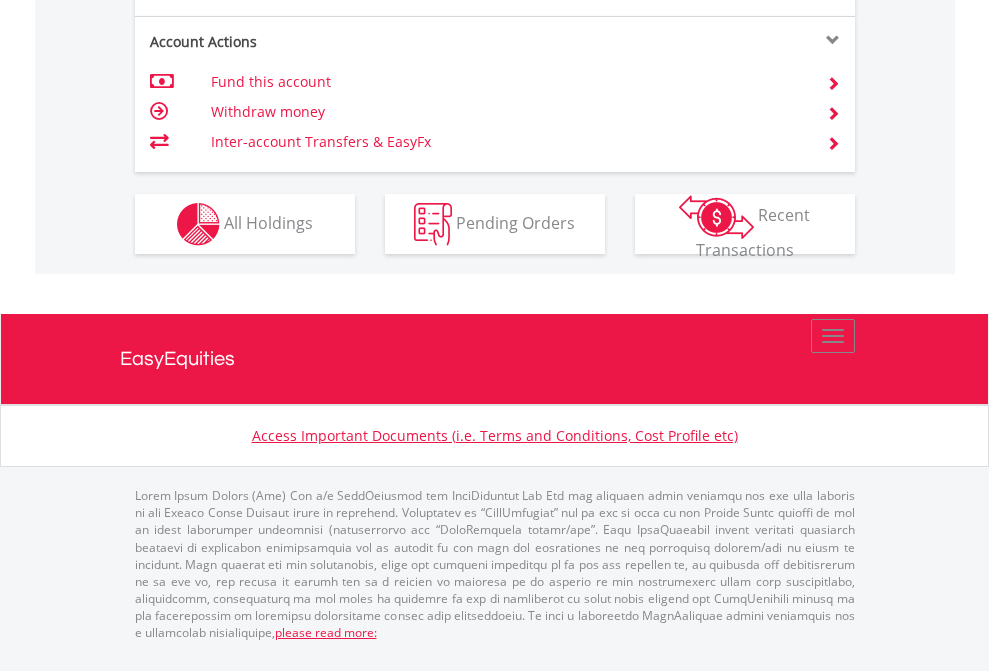 click on "Investment types" at bounding box center (706, -337) 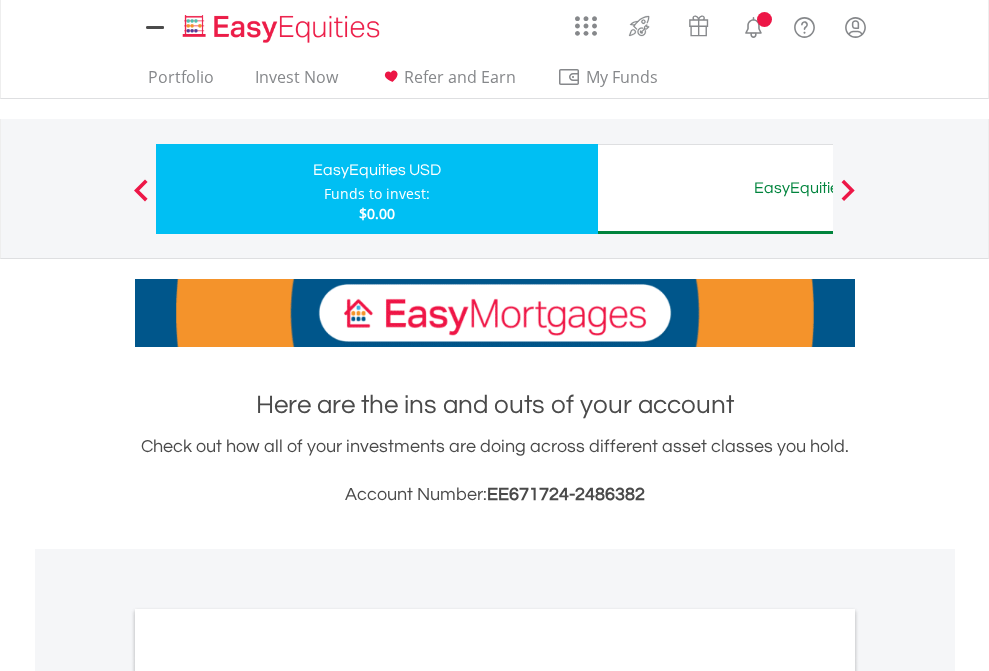 scroll, scrollTop: 0, scrollLeft: 0, axis: both 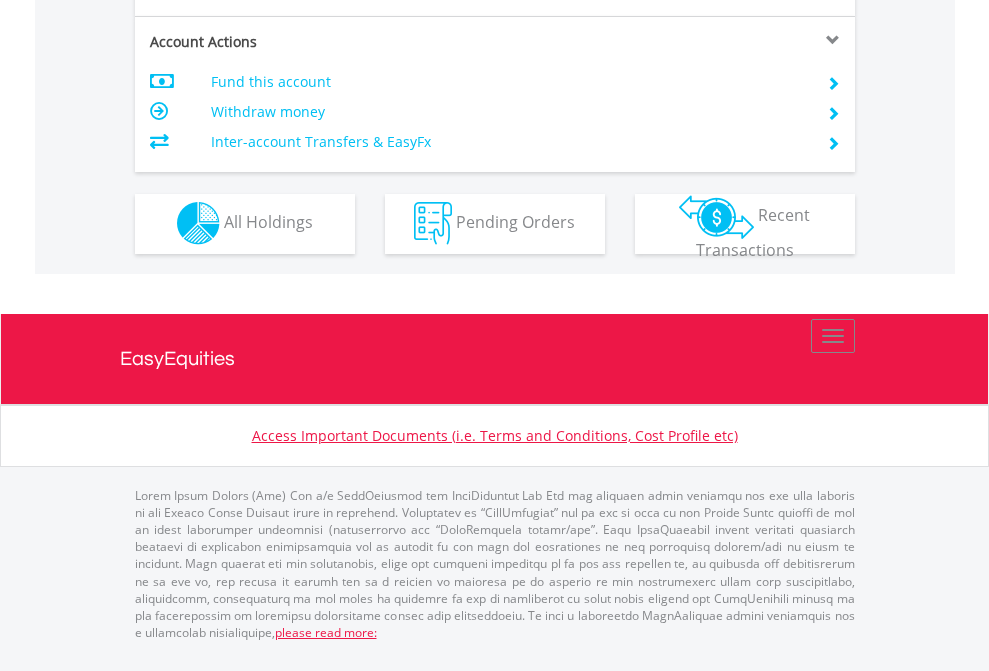 click on "Investment types" at bounding box center [706, -353] 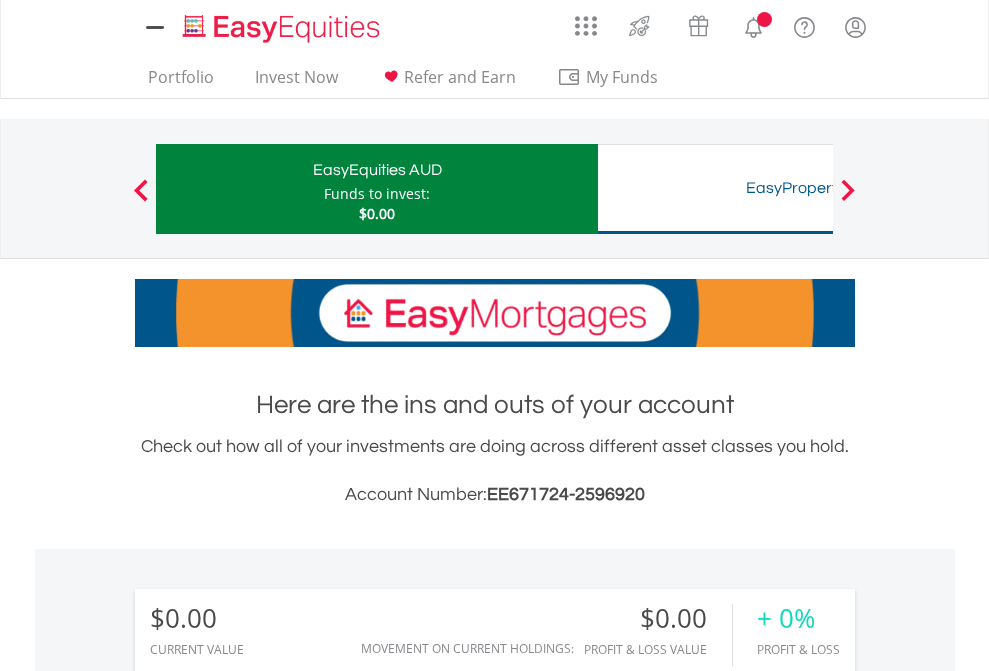 scroll, scrollTop: 0, scrollLeft: 0, axis: both 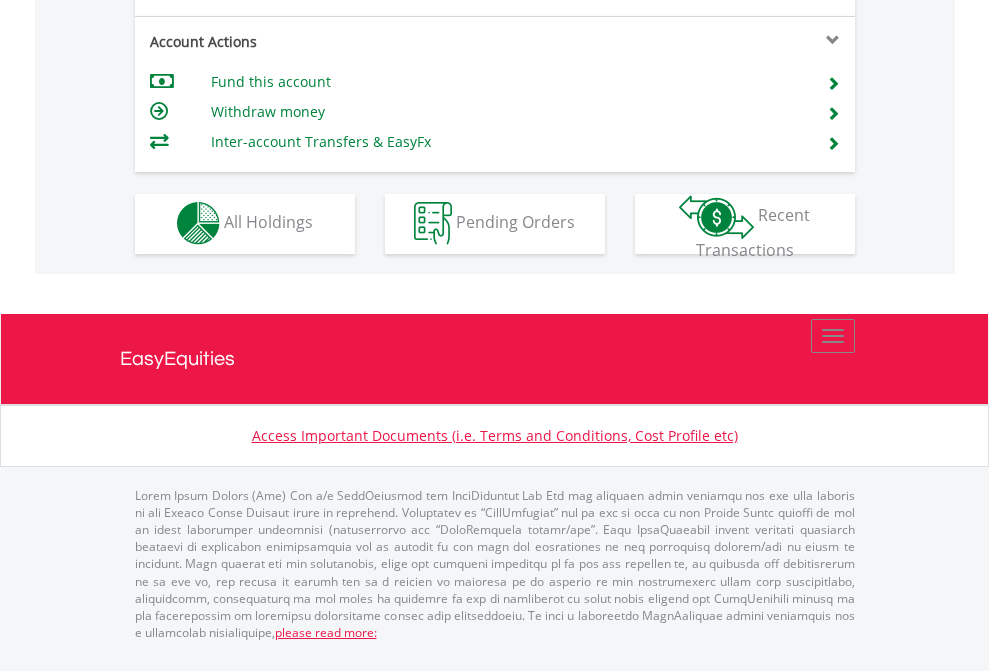 click on "Investment types" at bounding box center (706, -353) 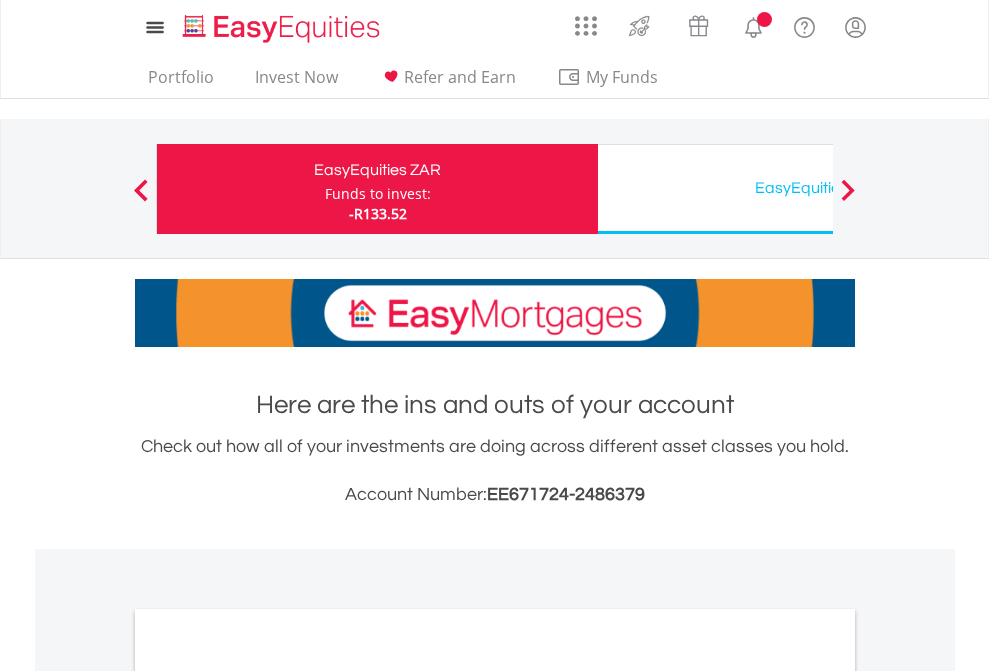 scroll, scrollTop: 1202, scrollLeft: 0, axis: vertical 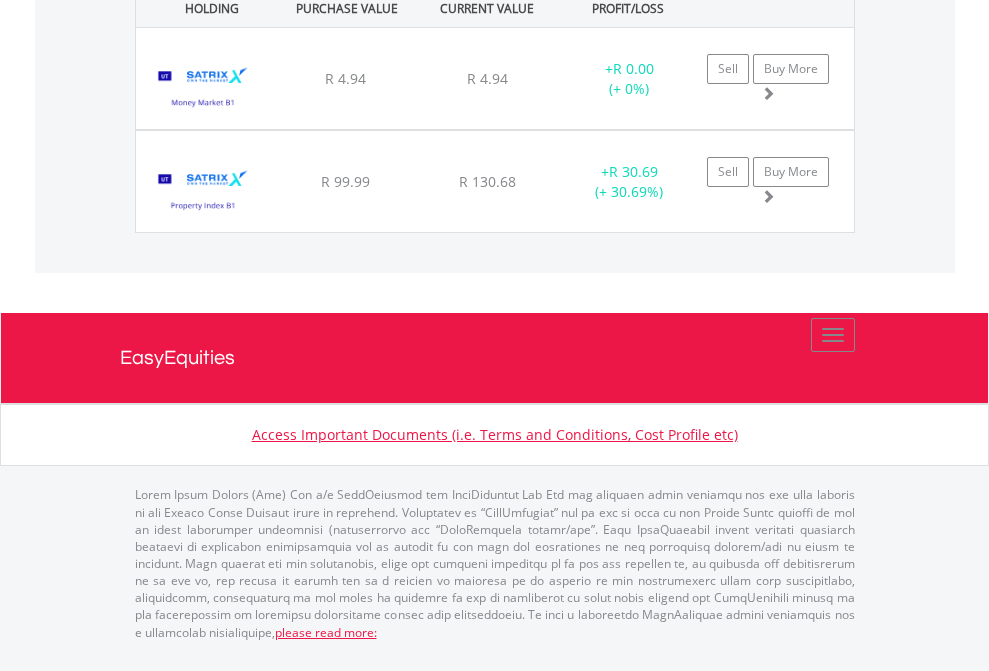 click on "EasyEquities USD" at bounding box center (818, -1722) 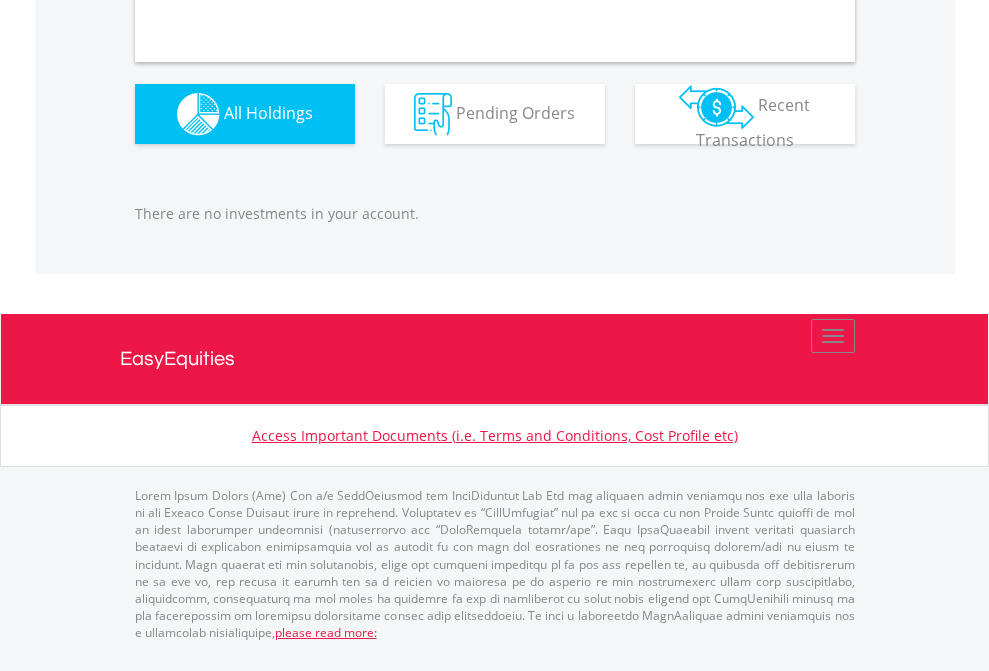 scroll, scrollTop: 1980, scrollLeft: 0, axis: vertical 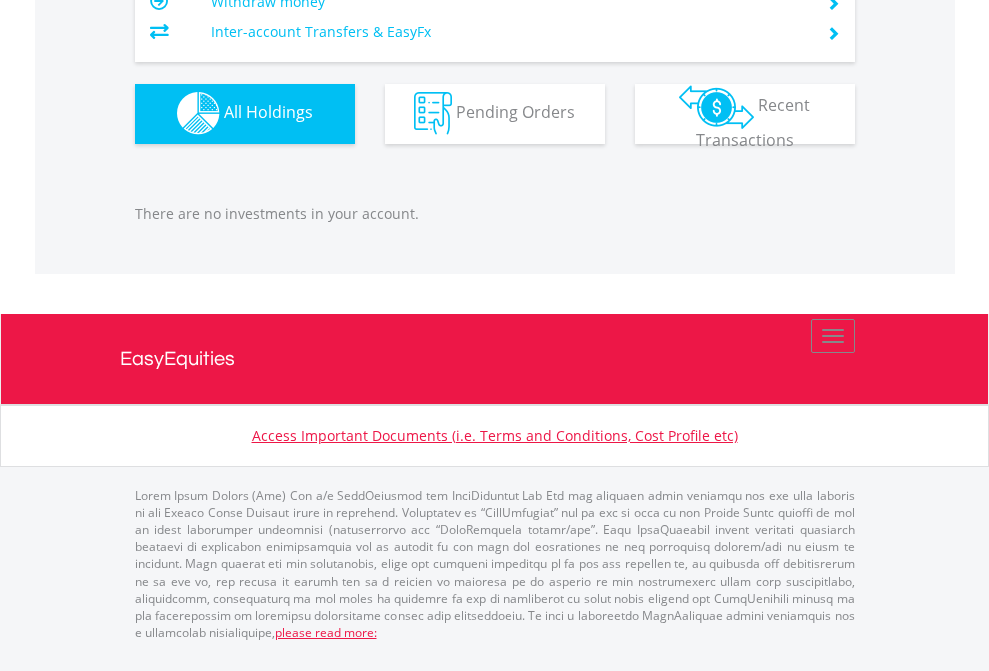 click on "EasyEquities AUD" at bounding box center (818, -1142) 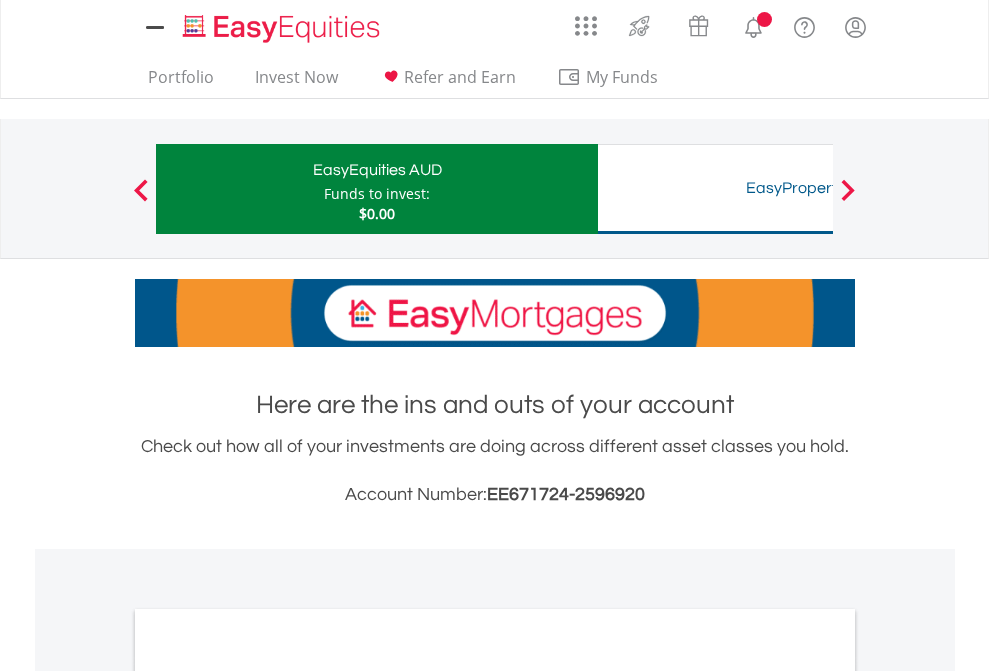 scroll, scrollTop: 0, scrollLeft: 0, axis: both 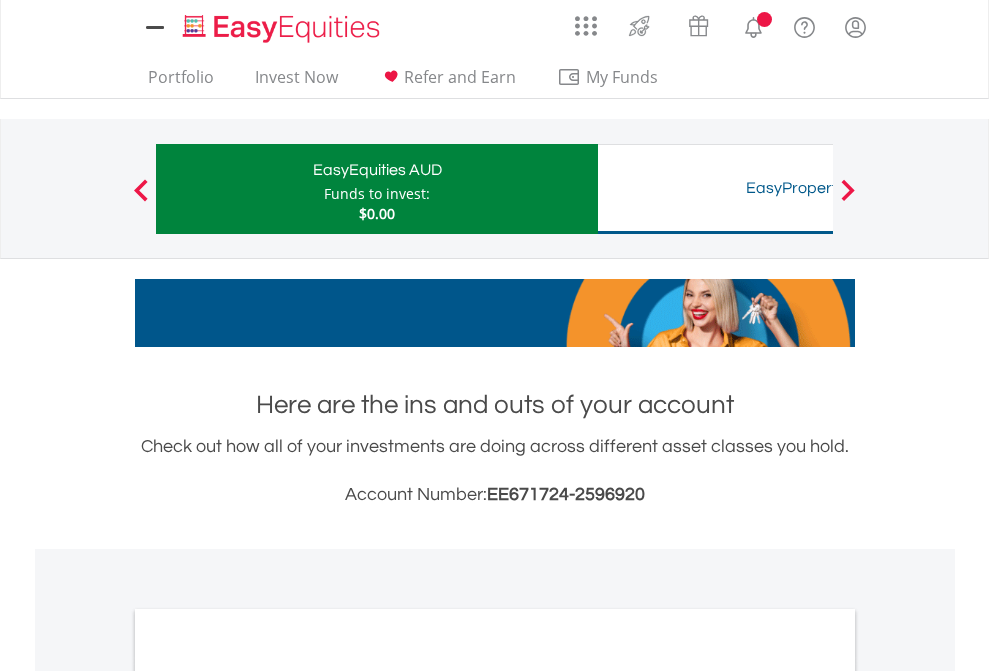 click on "All Holdings" at bounding box center [268, 1096] 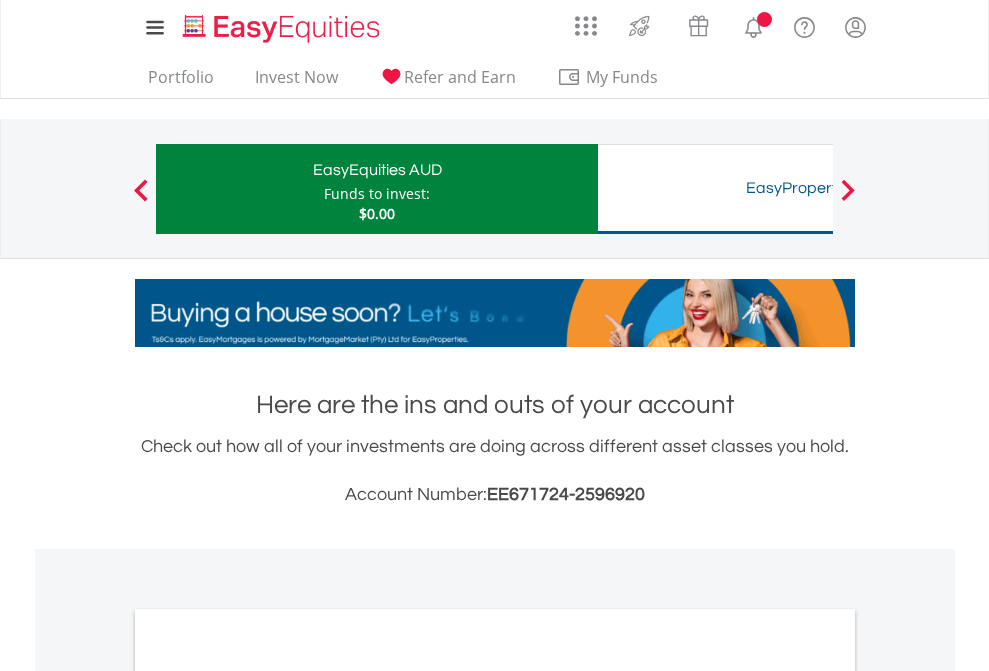 scroll, scrollTop: 1202, scrollLeft: 0, axis: vertical 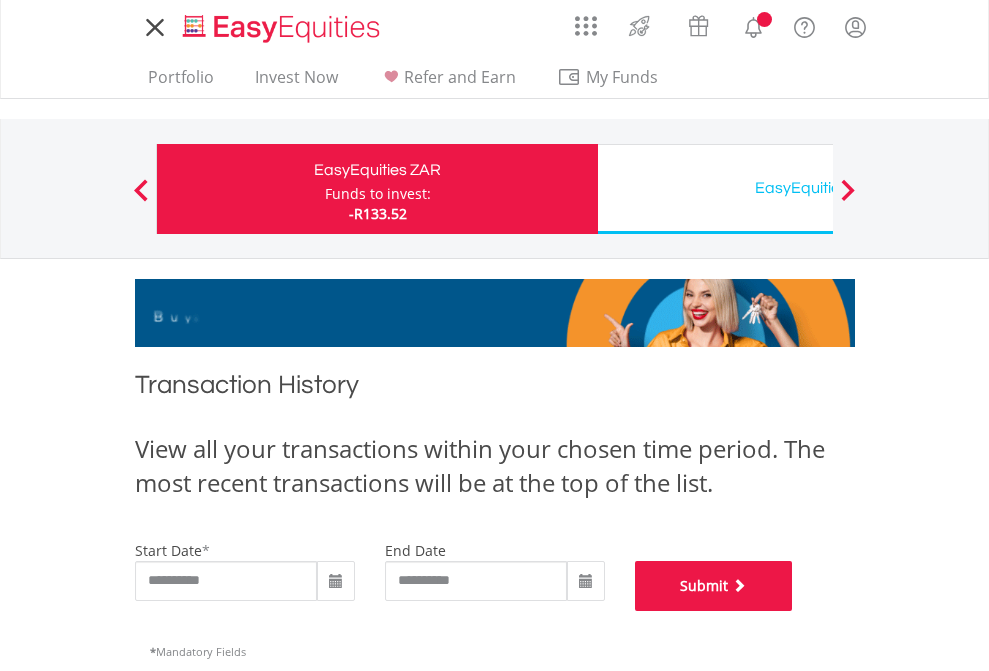 click on "Submit" at bounding box center (714, 586) 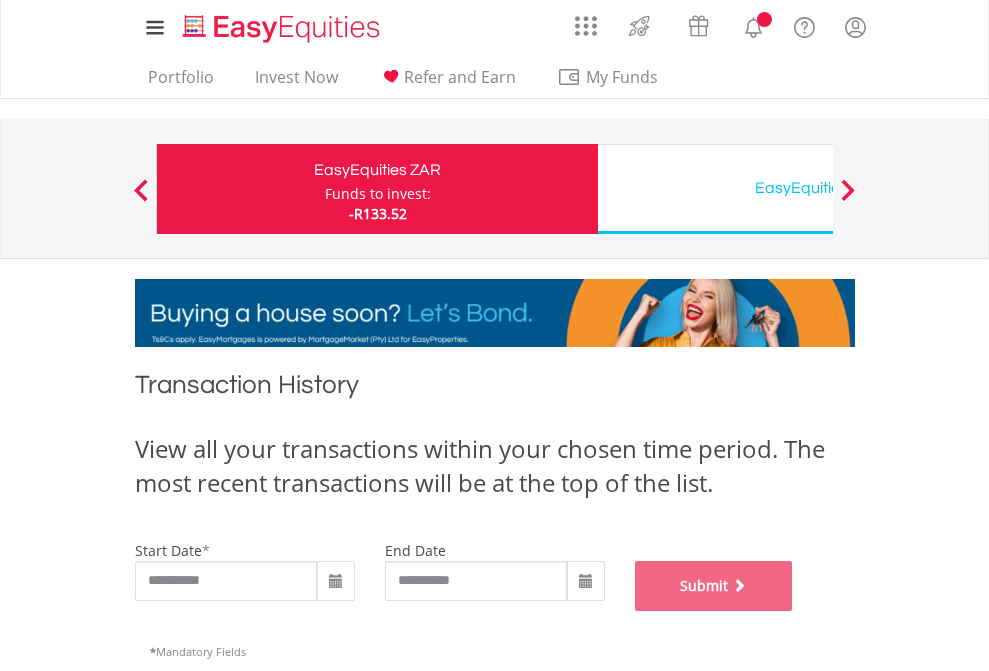 scroll, scrollTop: 811, scrollLeft: 0, axis: vertical 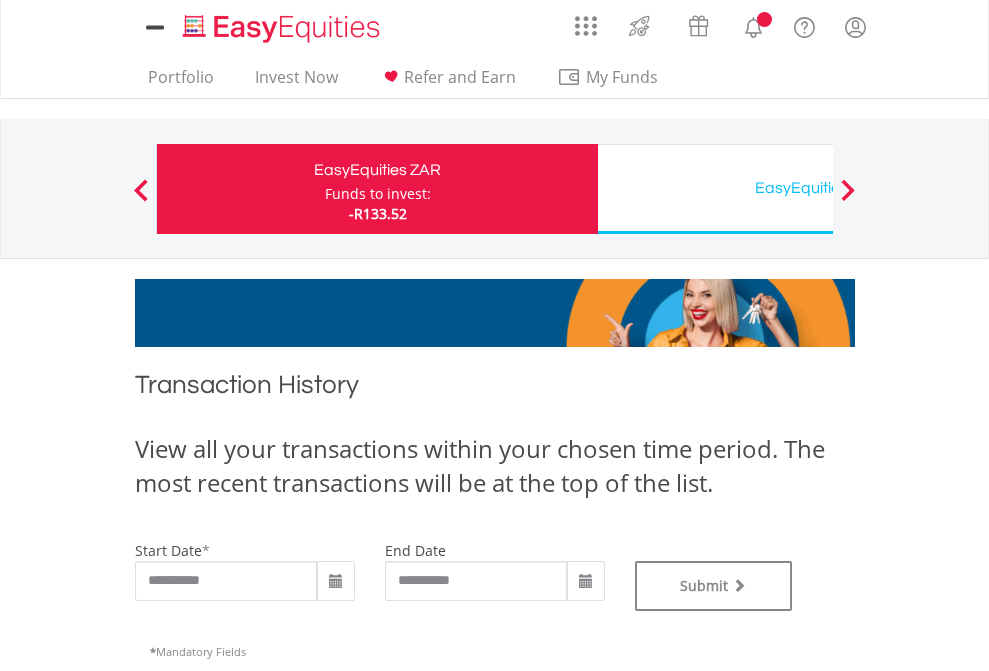 click on "EasyEquities USD" at bounding box center (818, 188) 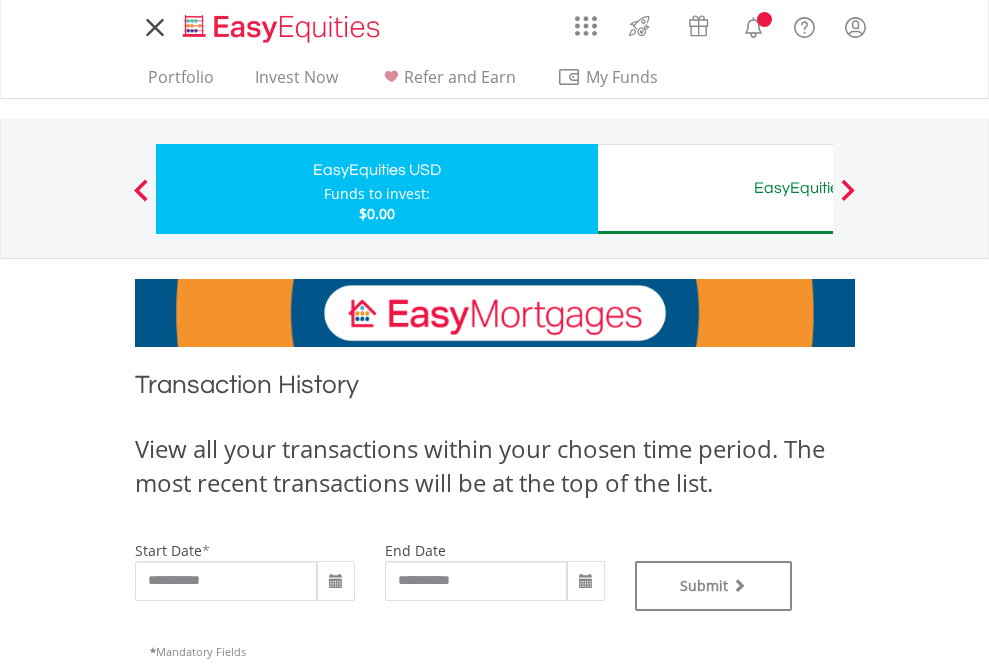 scroll, scrollTop: 0, scrollLeft: 0, axis: both 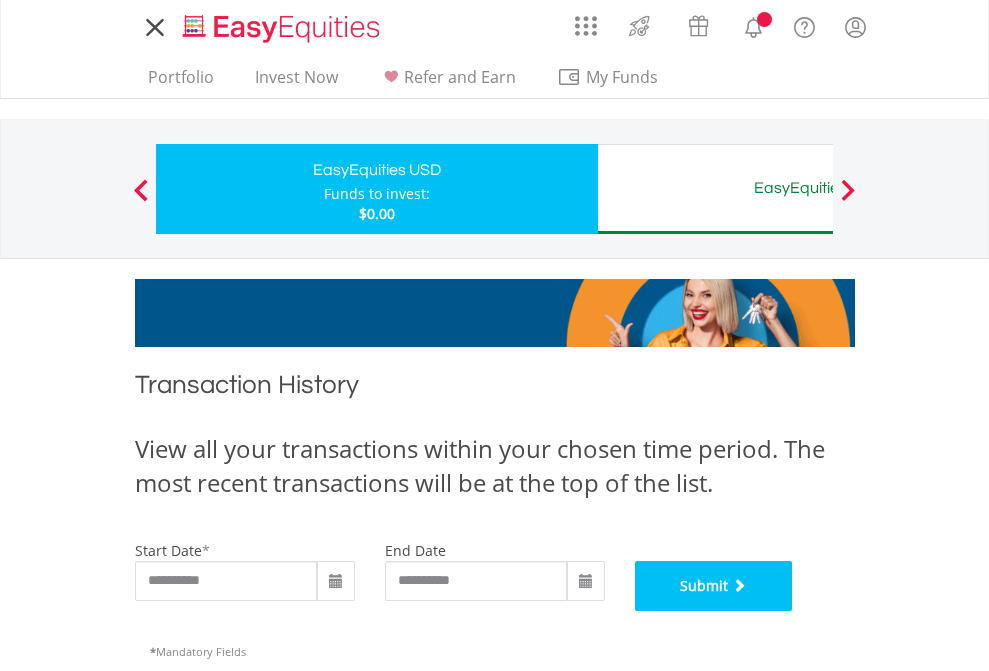 click on "Submit" at bounding box center (714, 586) 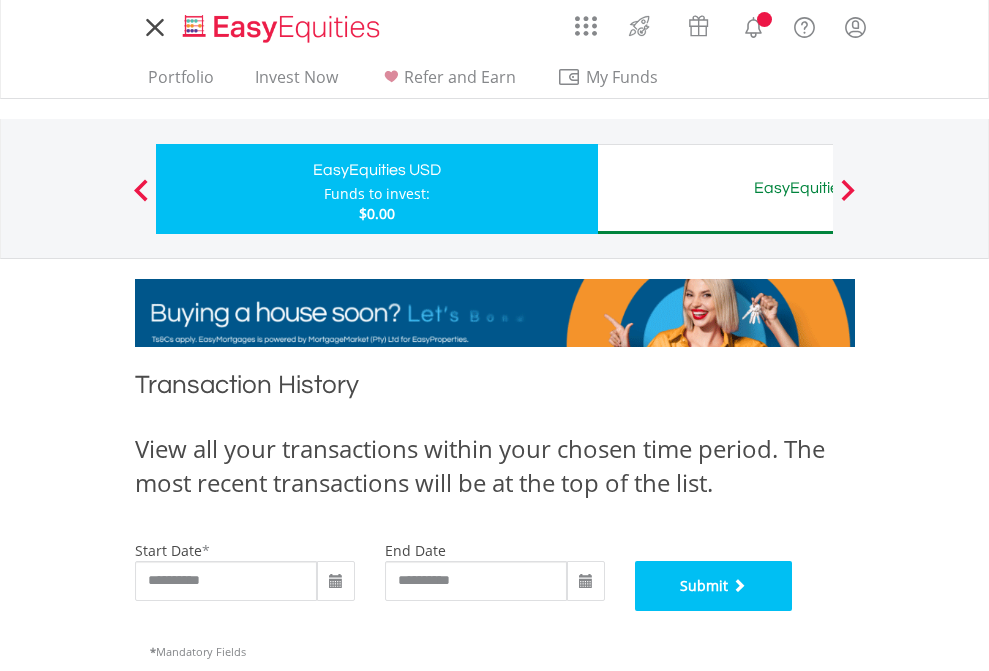 scroll, scrollTop: 811, scrollLeft: 0, axis: vertical 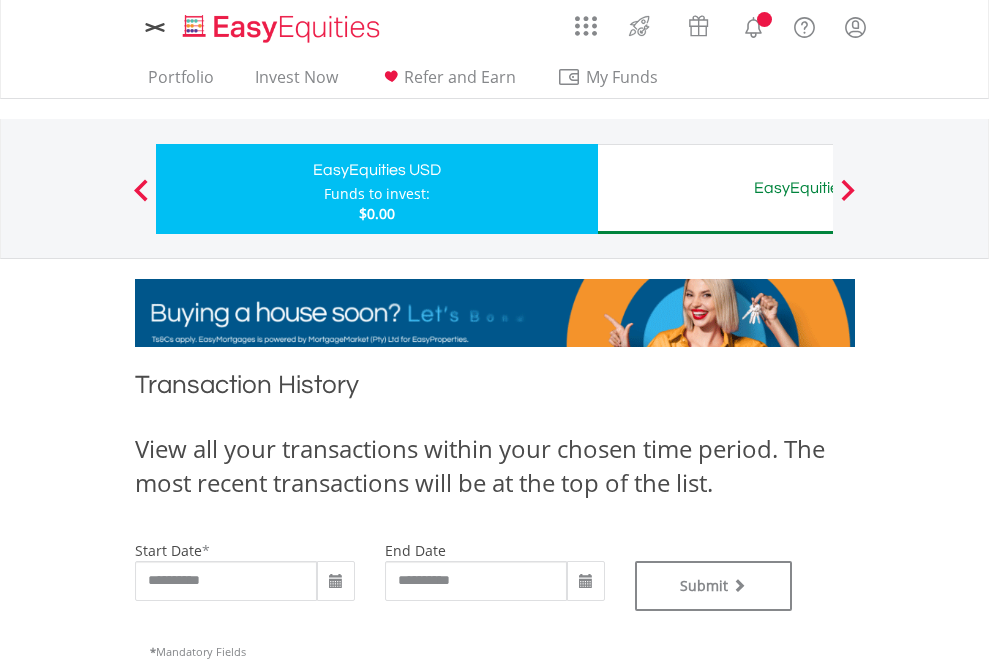 click on "EasyEquities AUD" at bounding box center (818, 188) 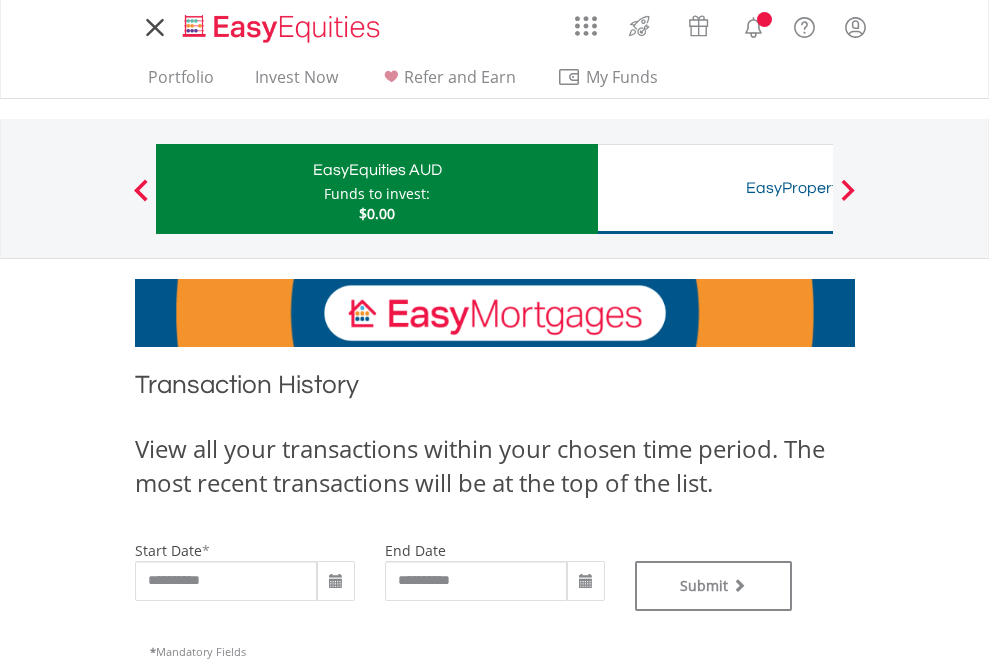 scroll, scrollTop: 0, scrollLeft: 0, axis: both 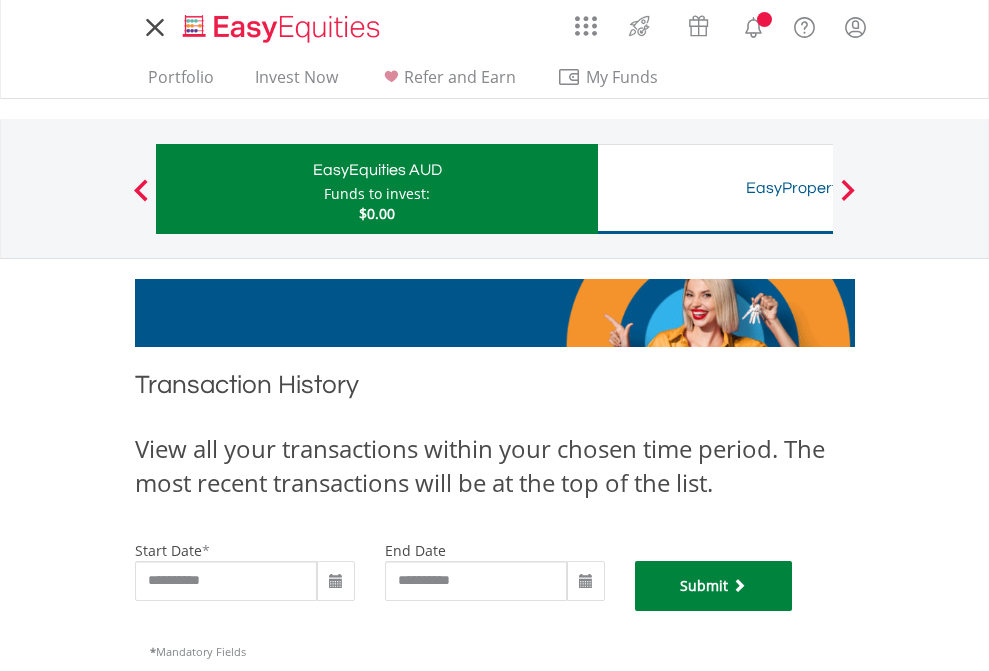 click on "Submit" at bounding box center [714, 586] 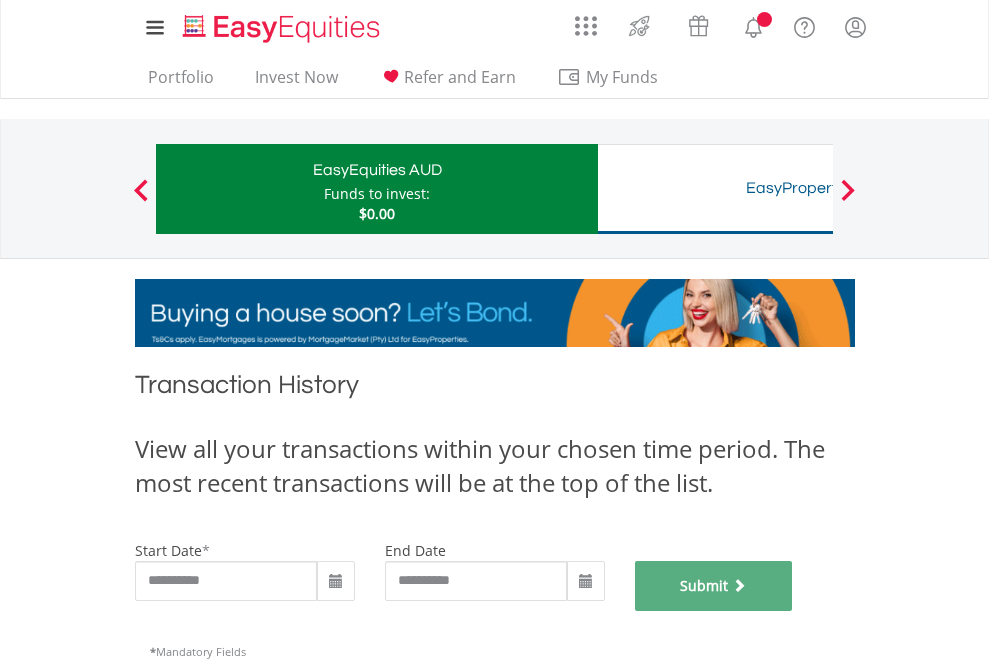 scroll, scrollTop: 811, scrollLeft: 0, axis: vertical 